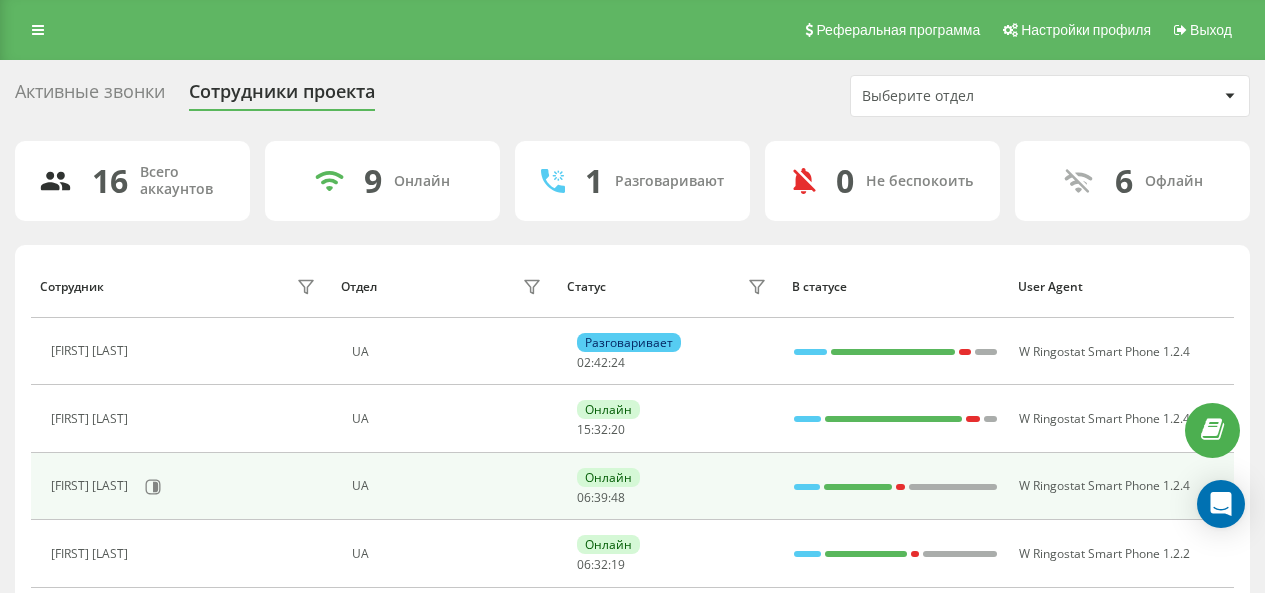 scroll, scrollTop: 0, scrollLeft: 0, axis: both 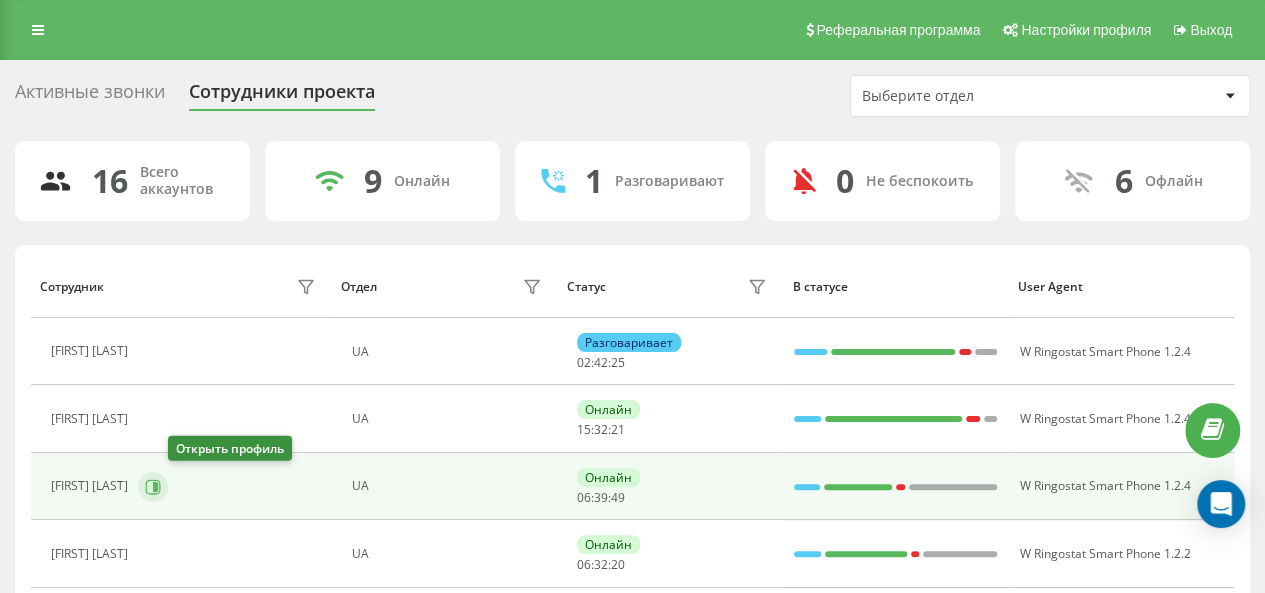 click 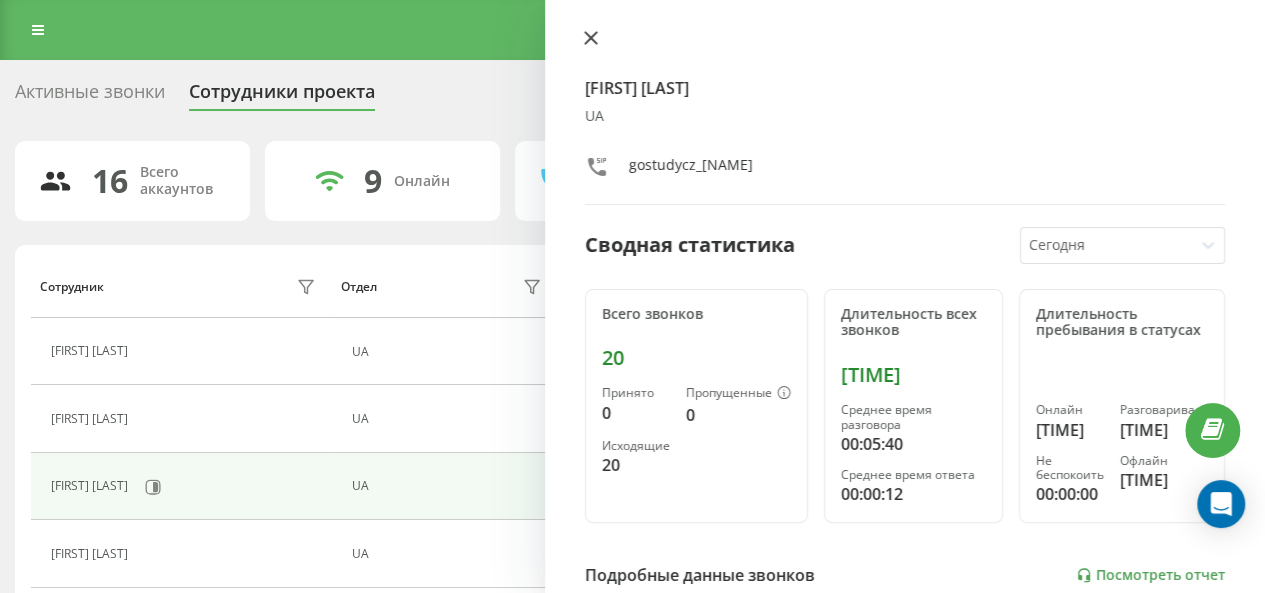 click 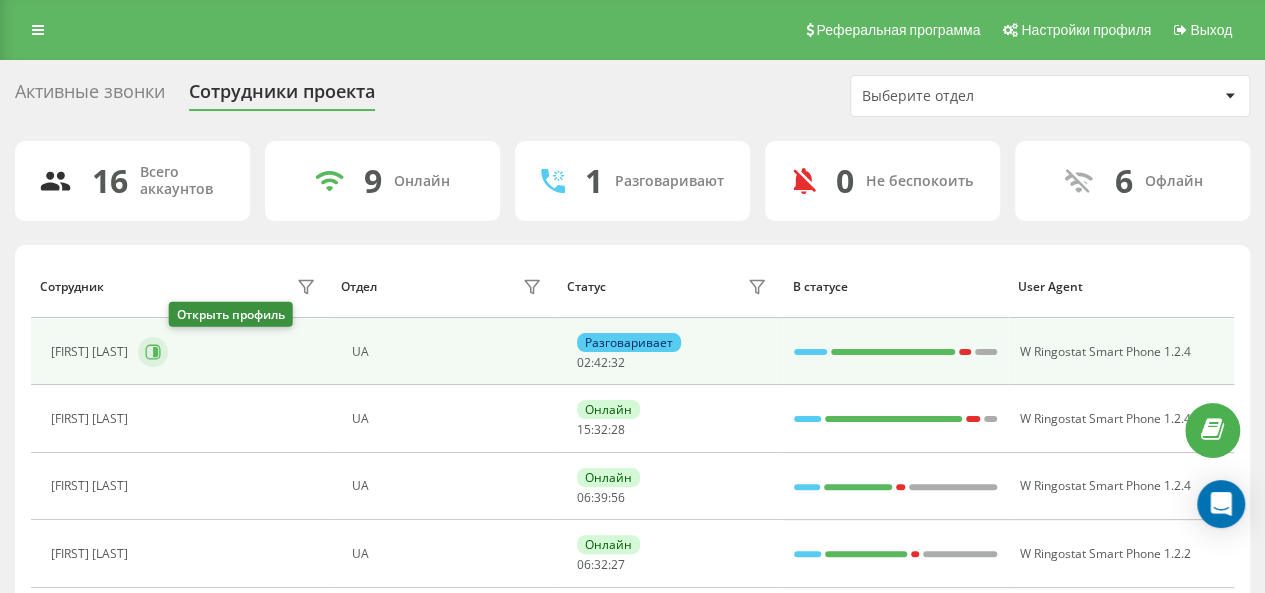 click 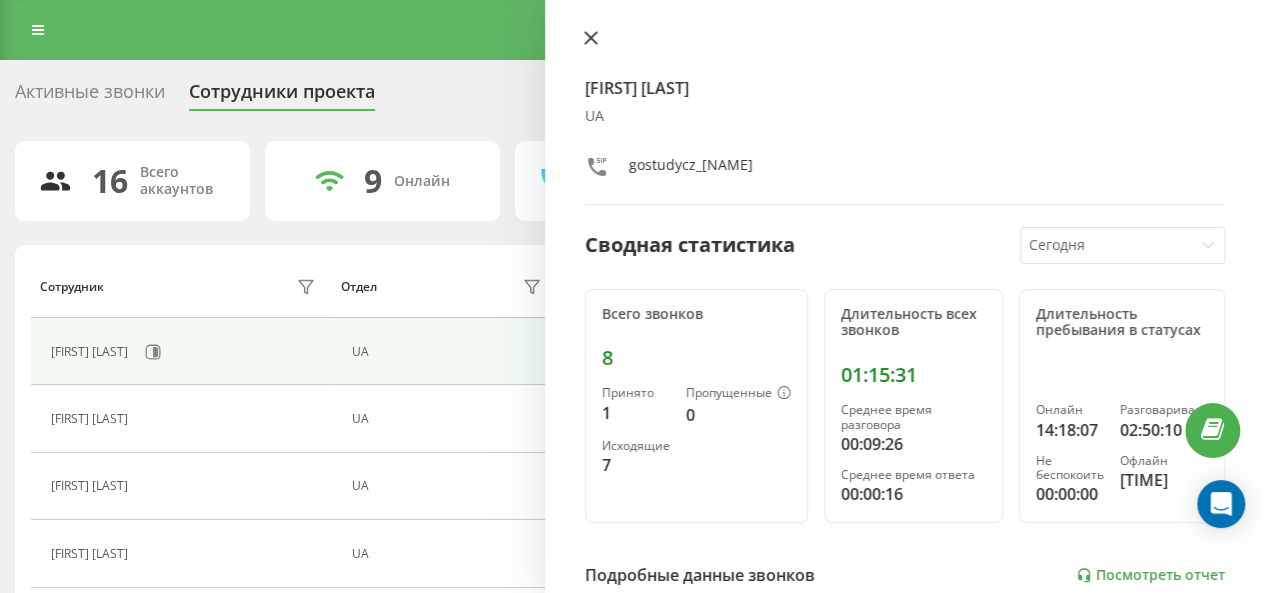 click 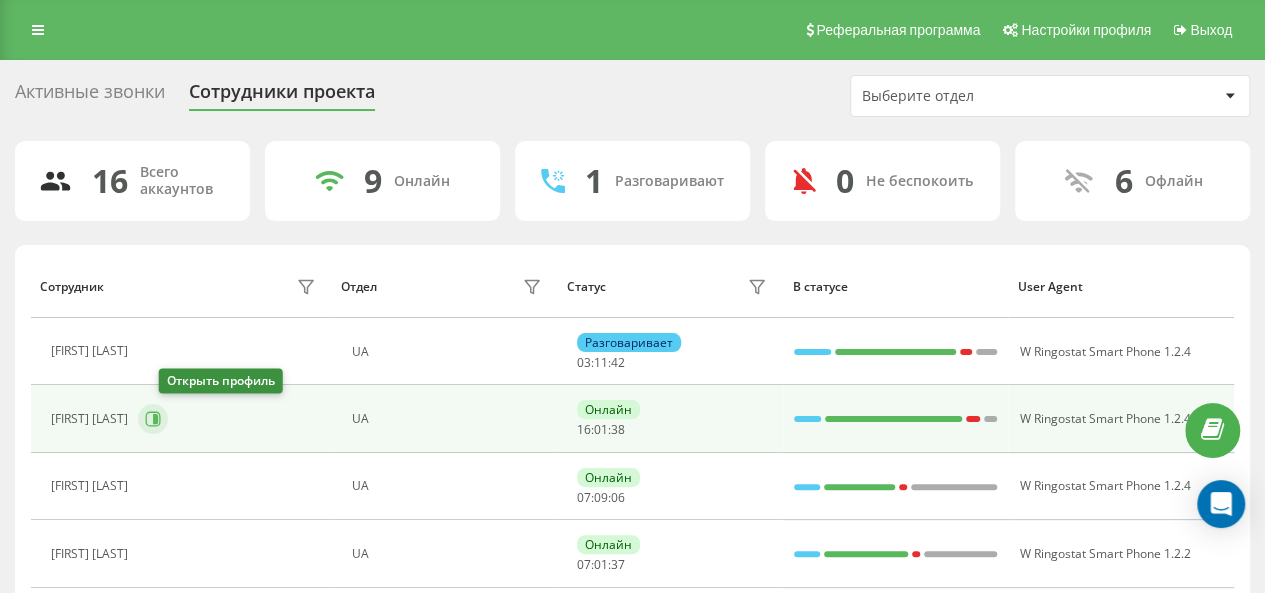 click 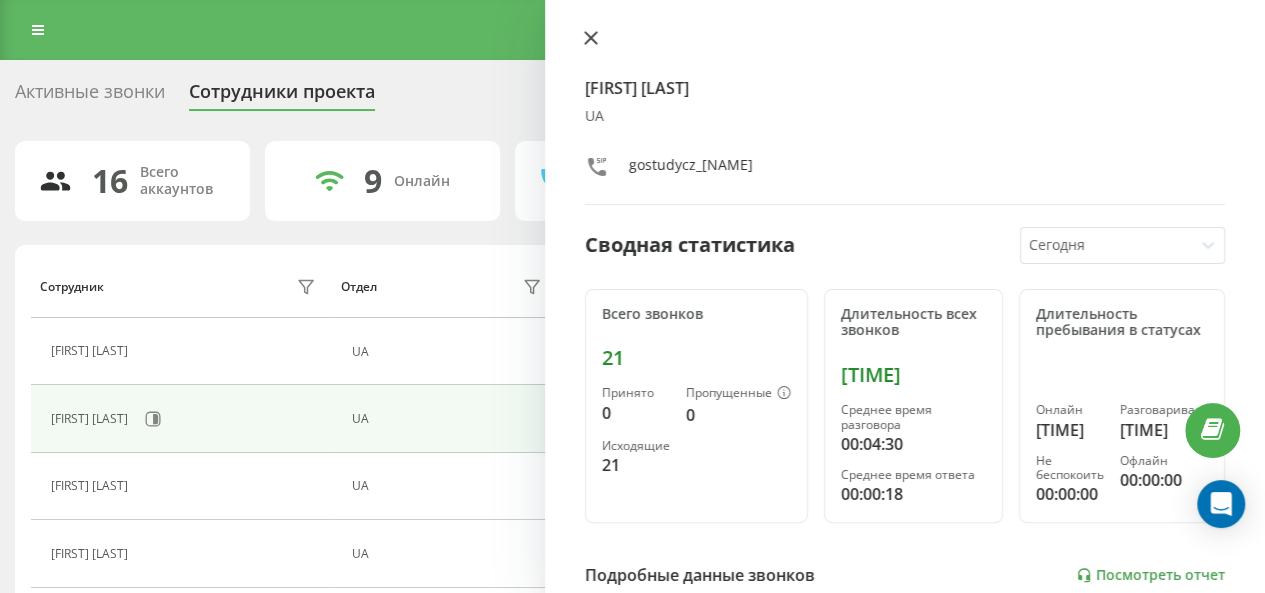 click 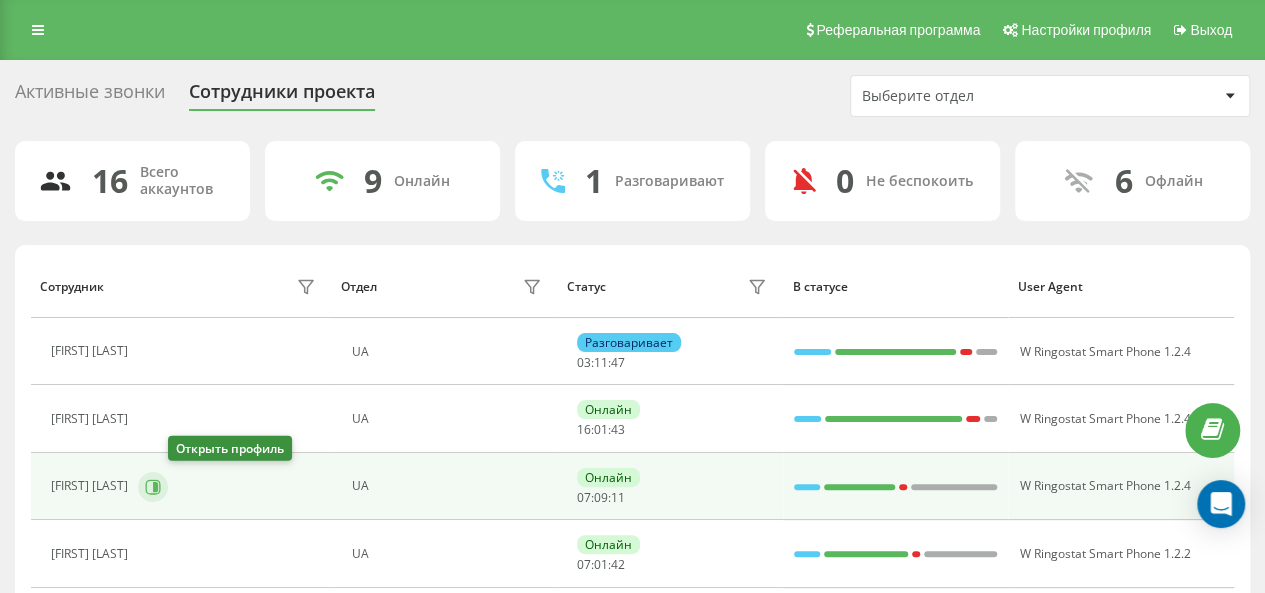 click 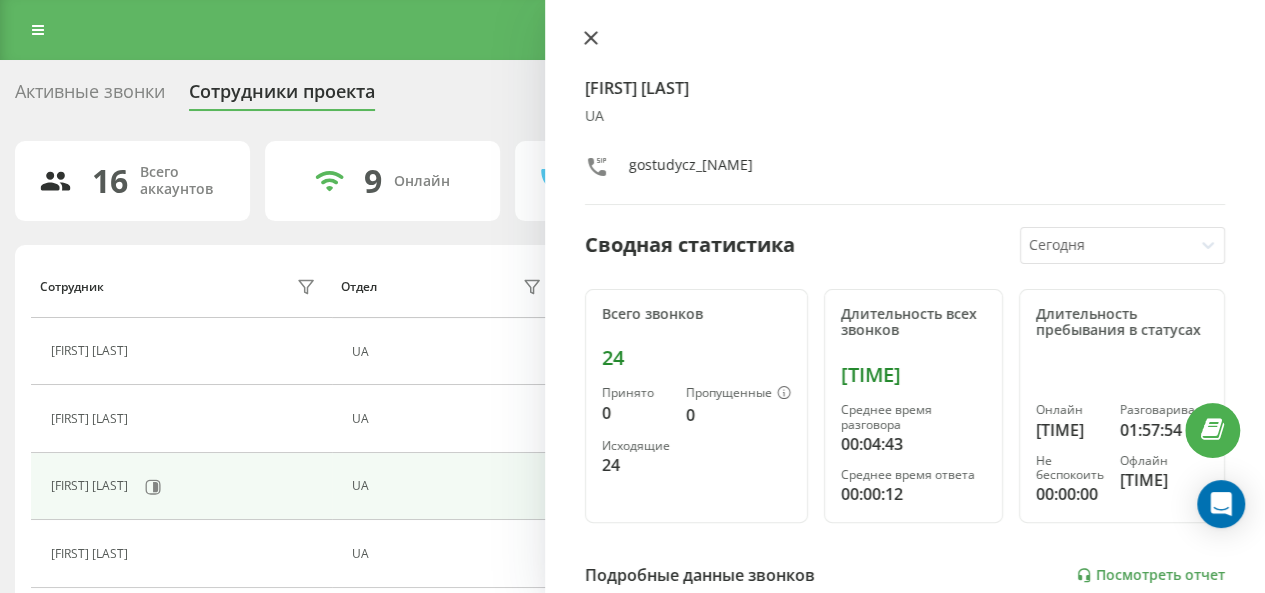 click at bounding box center [591, 39] 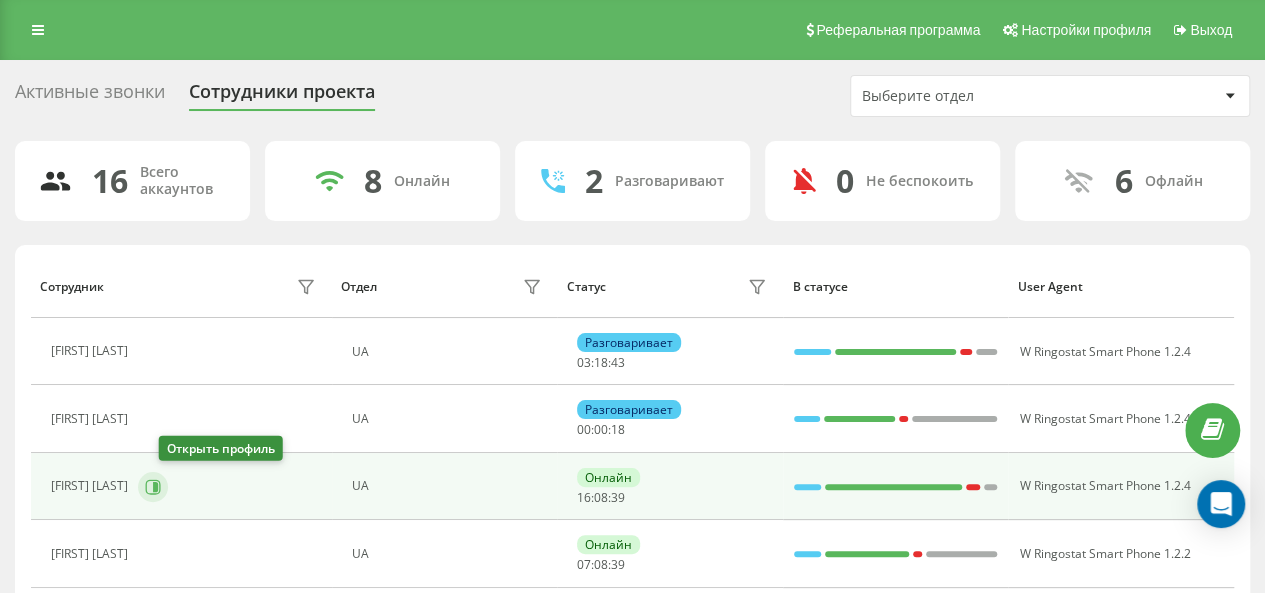click 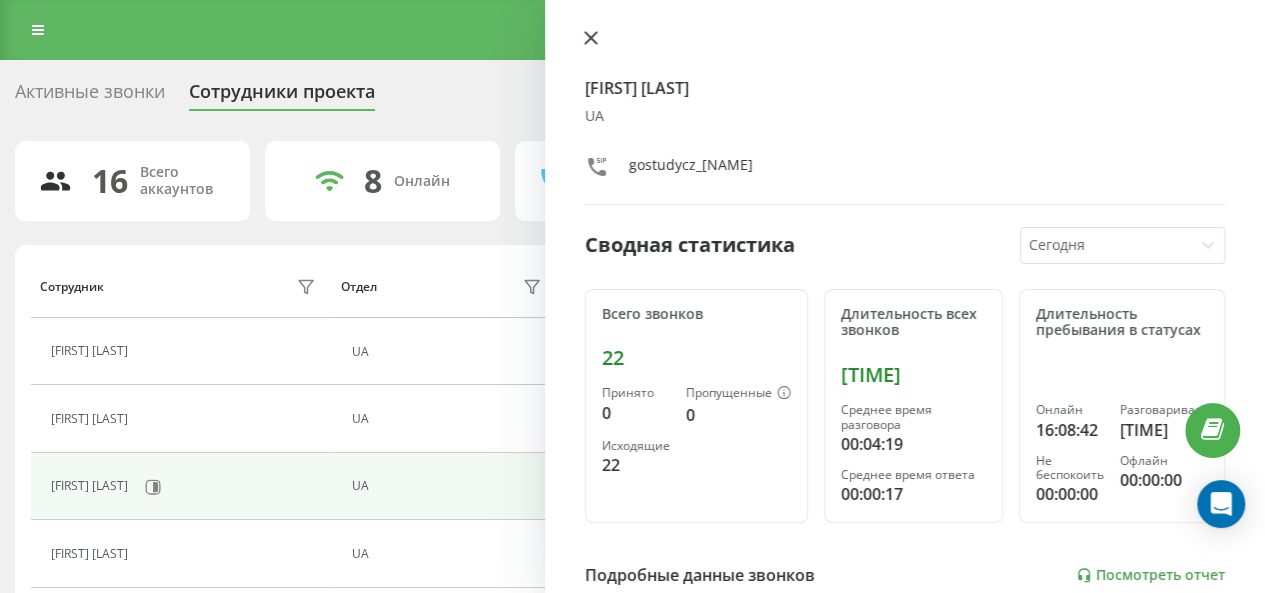 click 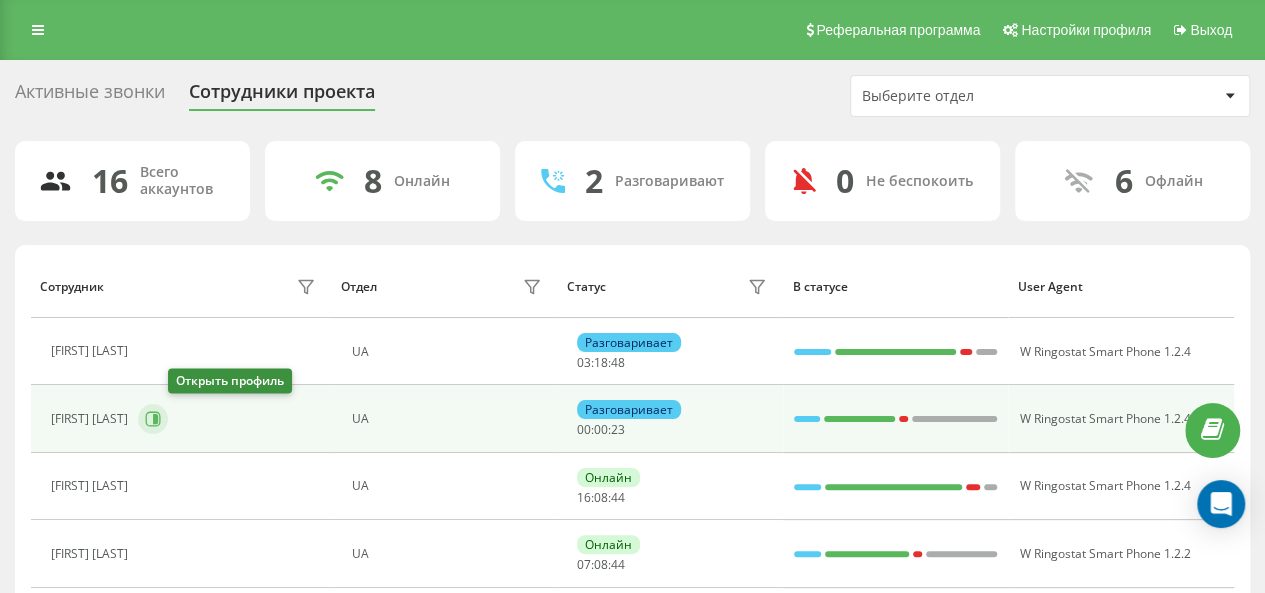 click 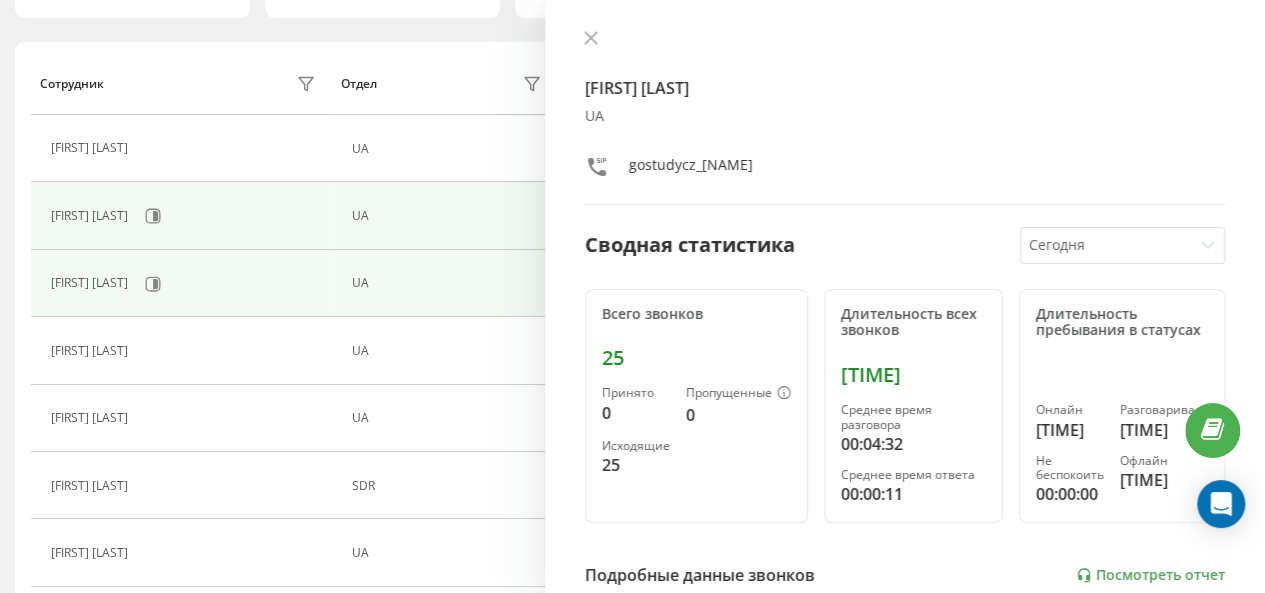 scroll, scrollTop: 209, scrollLeft: 0, axis: vertical 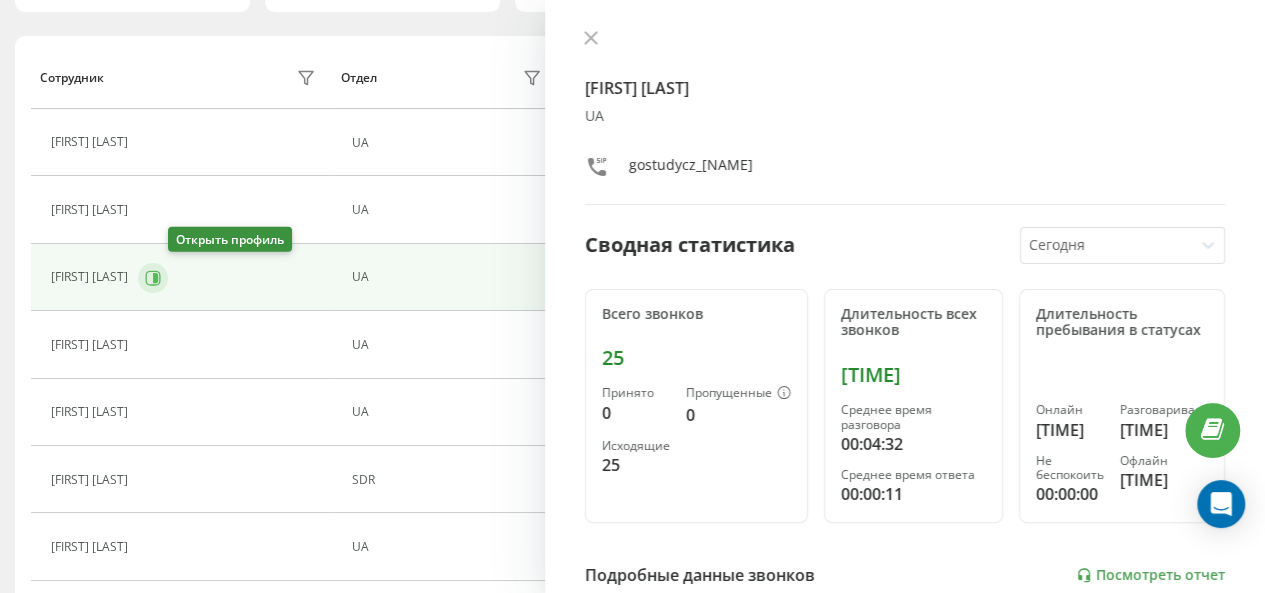 click at bounding box center (153, 278) 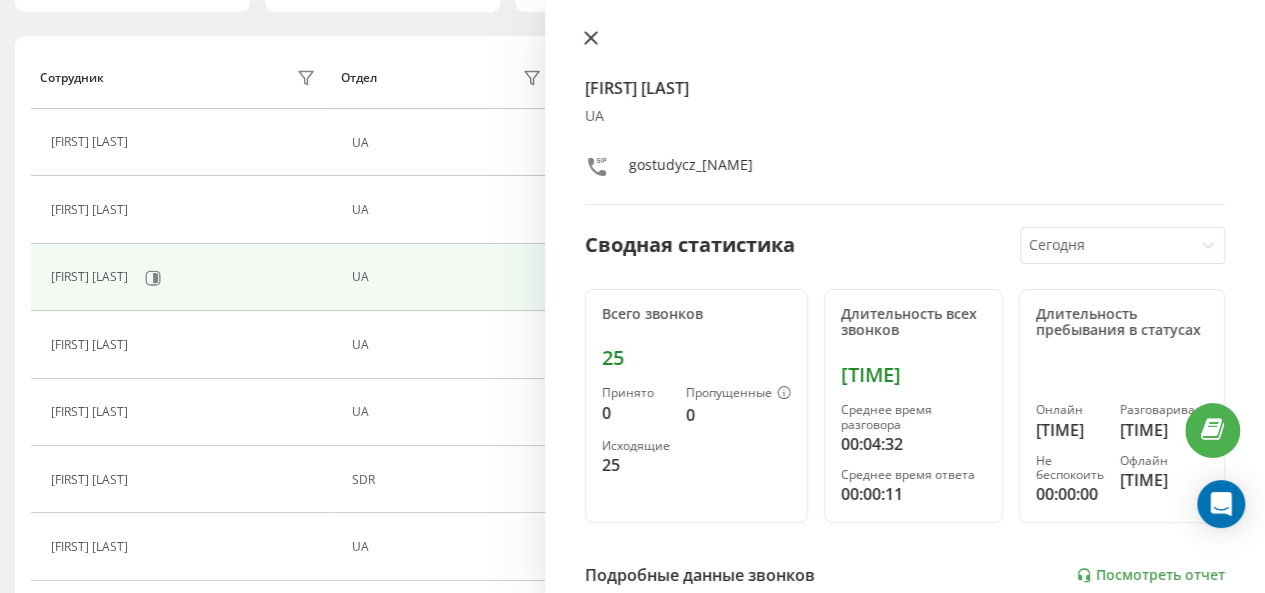click 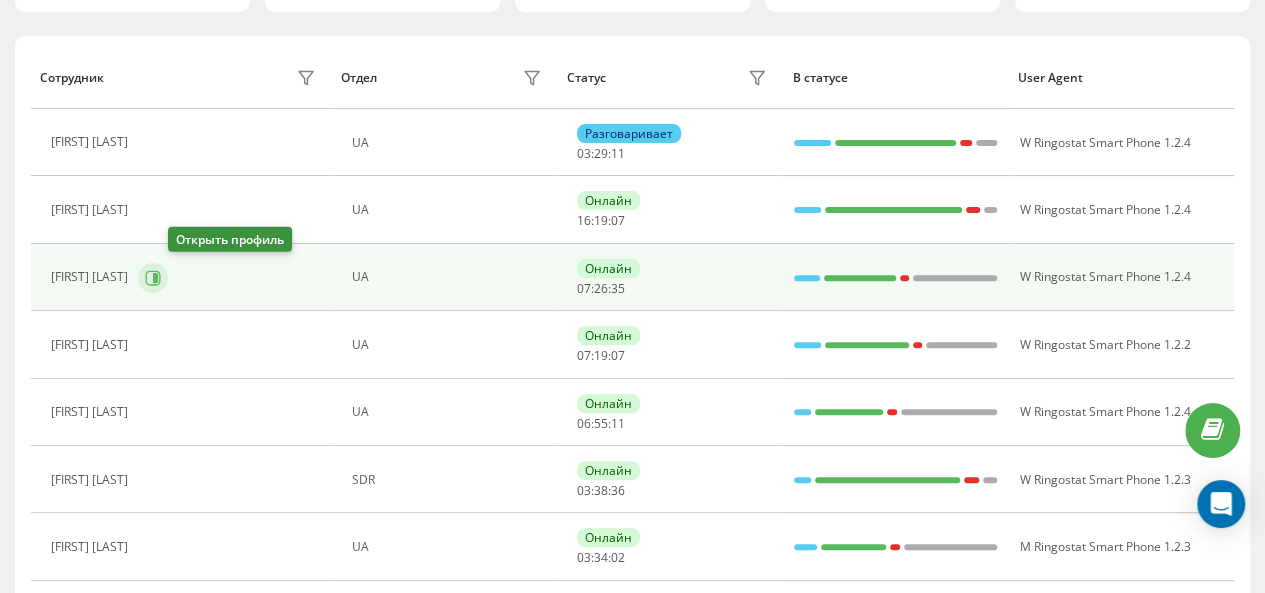 click 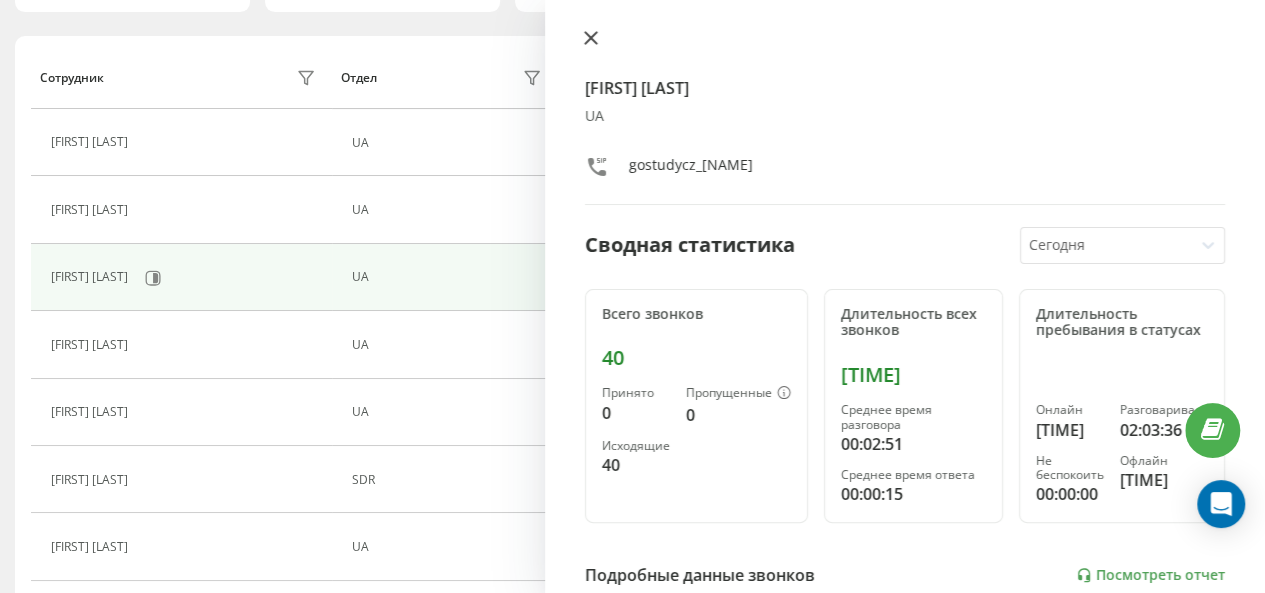 click at bounding box center (591, 39) 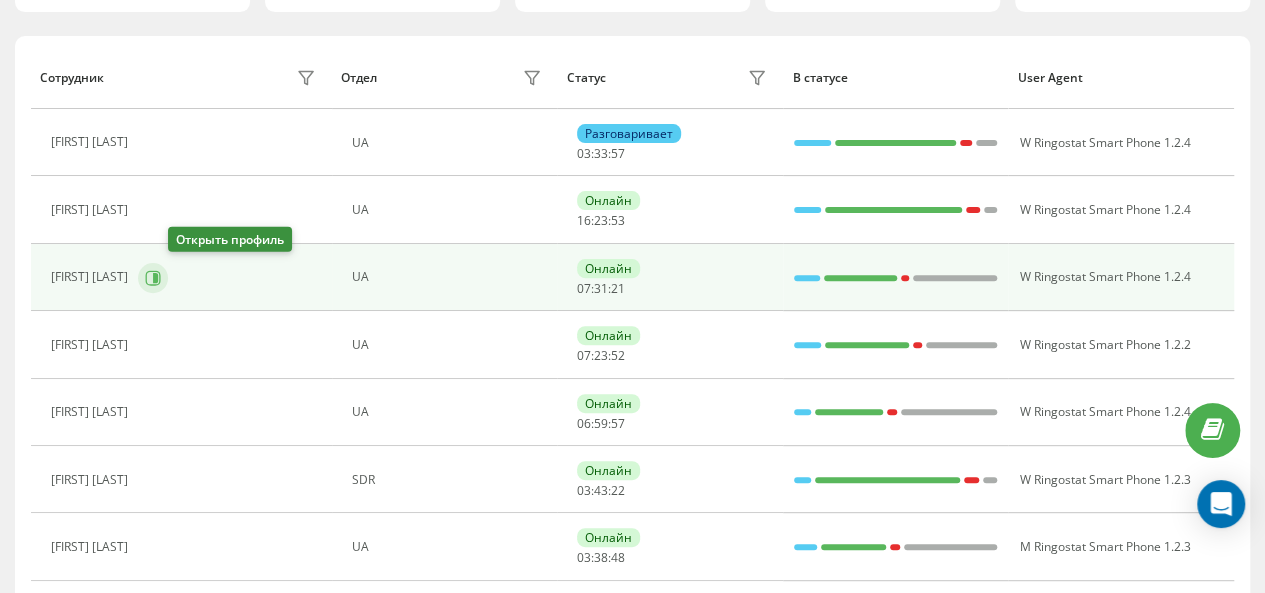 click 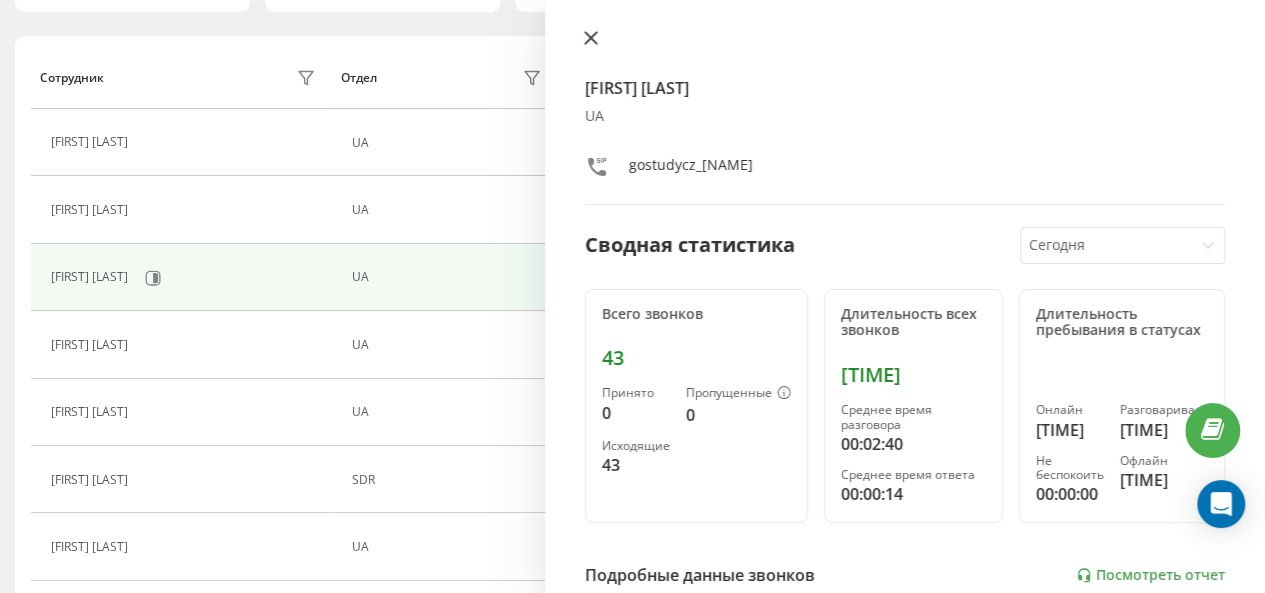 click 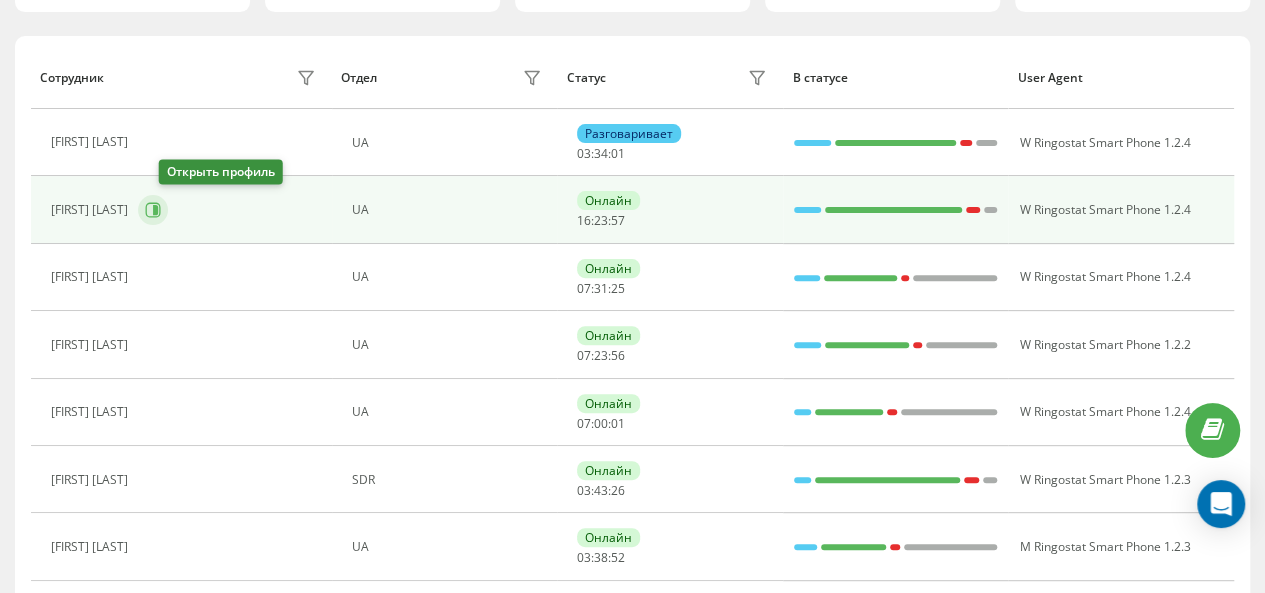 click at bounding box center (153, 210) 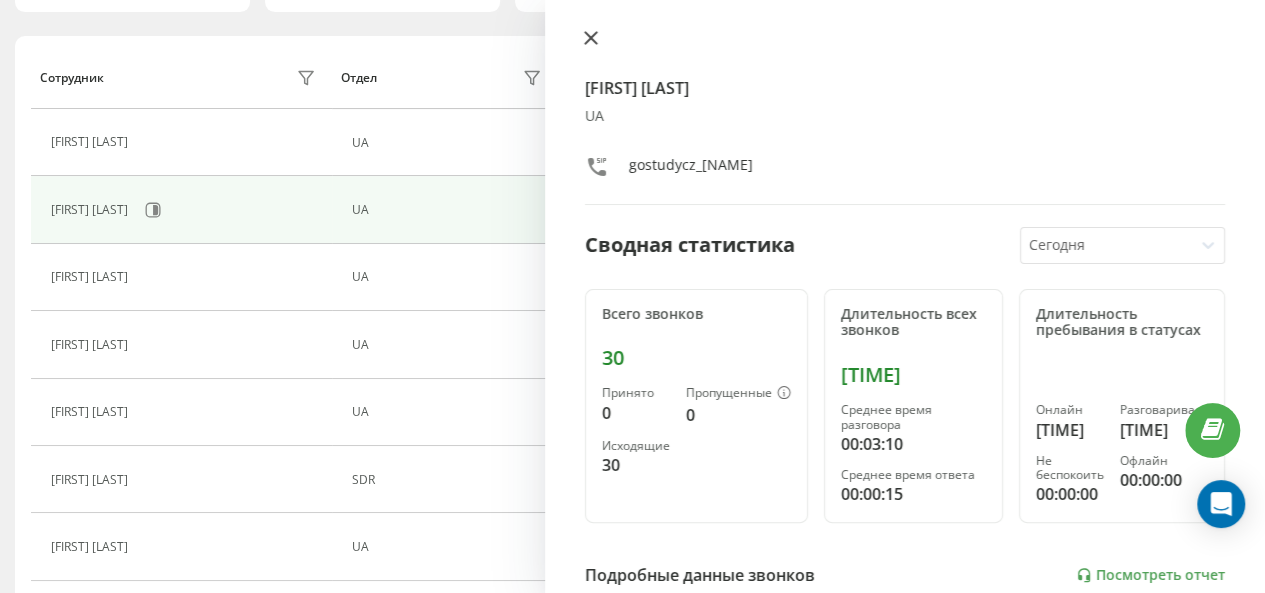 click 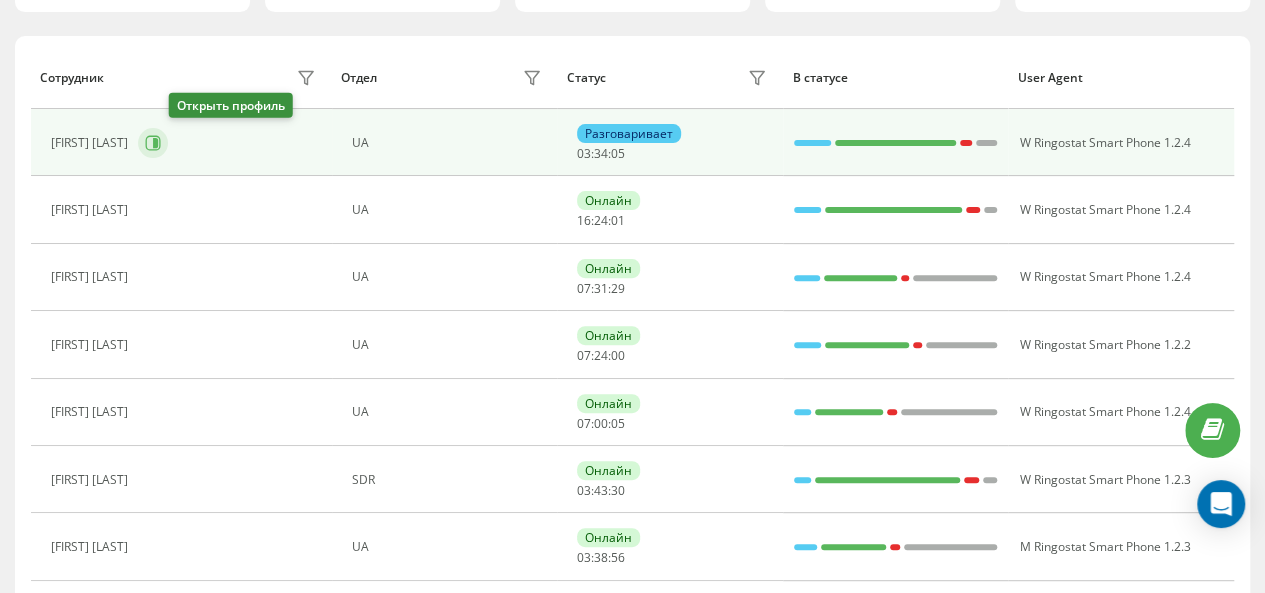 click at bounding box center (153, 143) 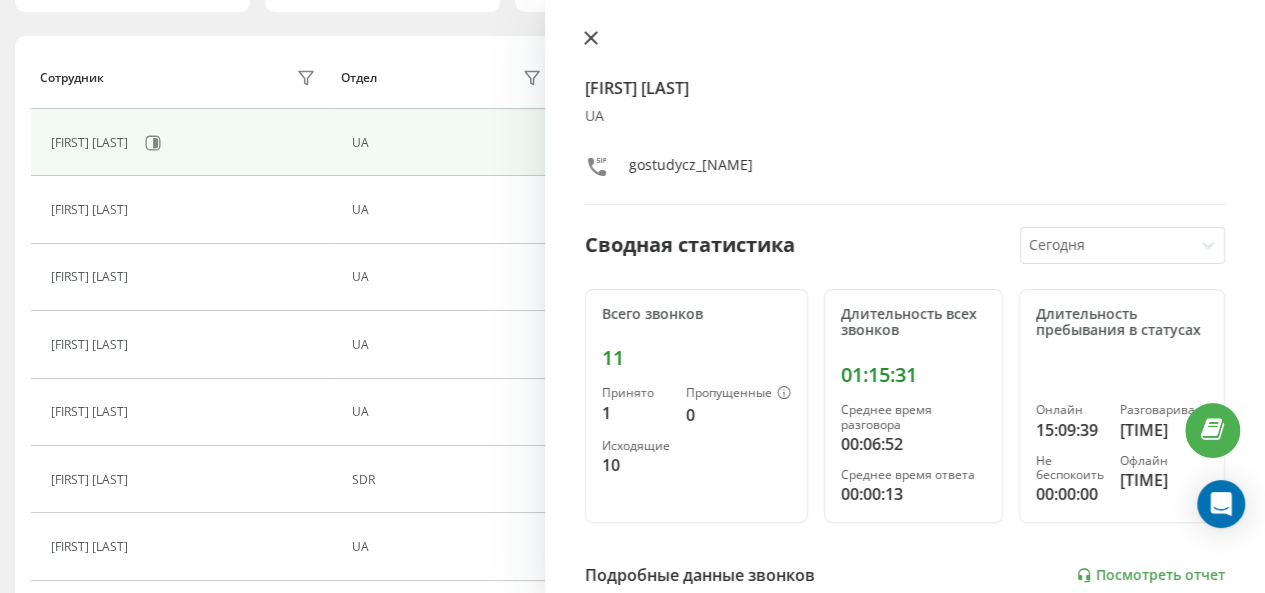 click at bounding box center (591, 39) 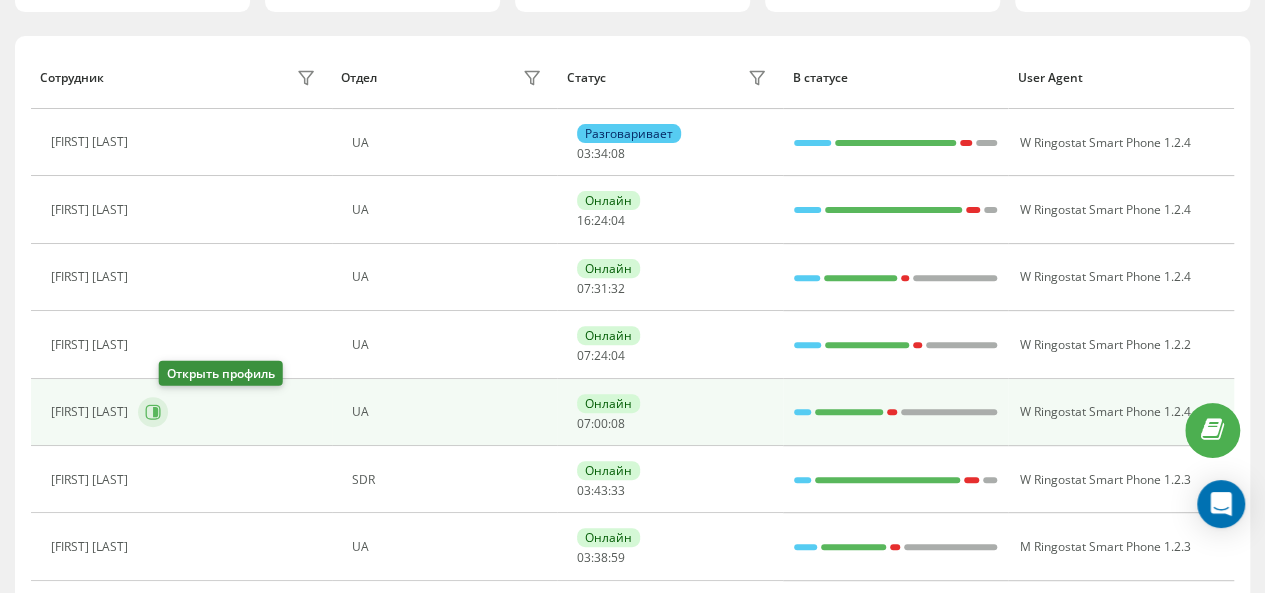 click 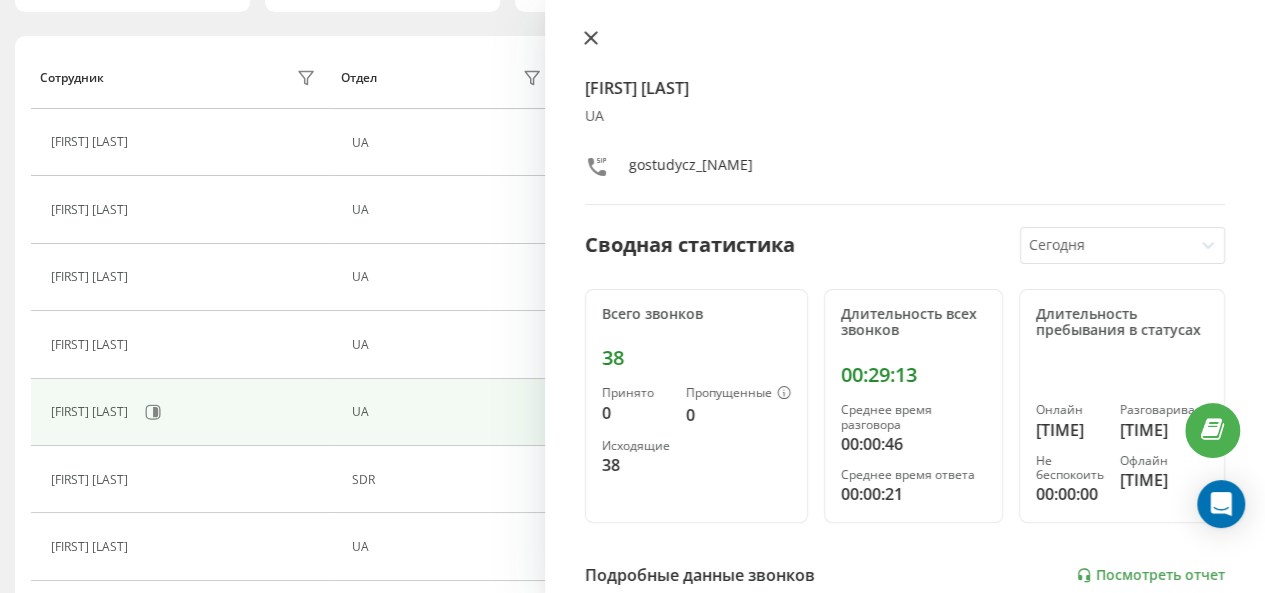 click 